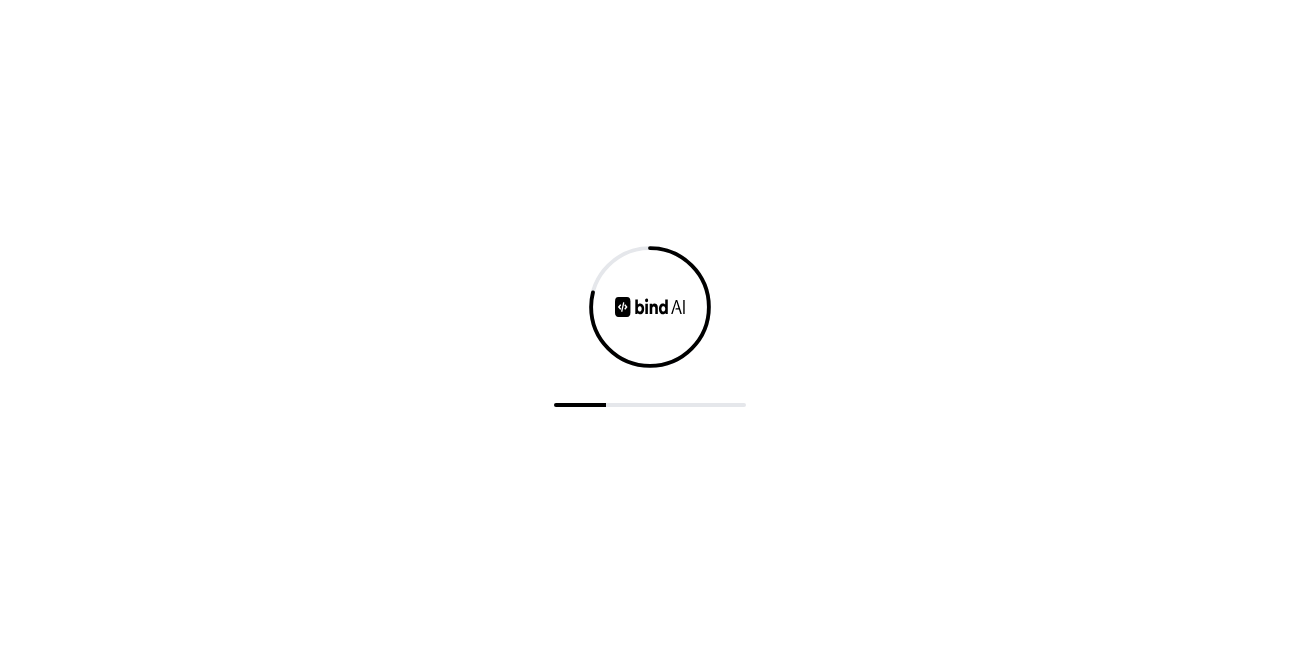 scroll, scrollTop: 0, scrollLeft: 0, axis: both 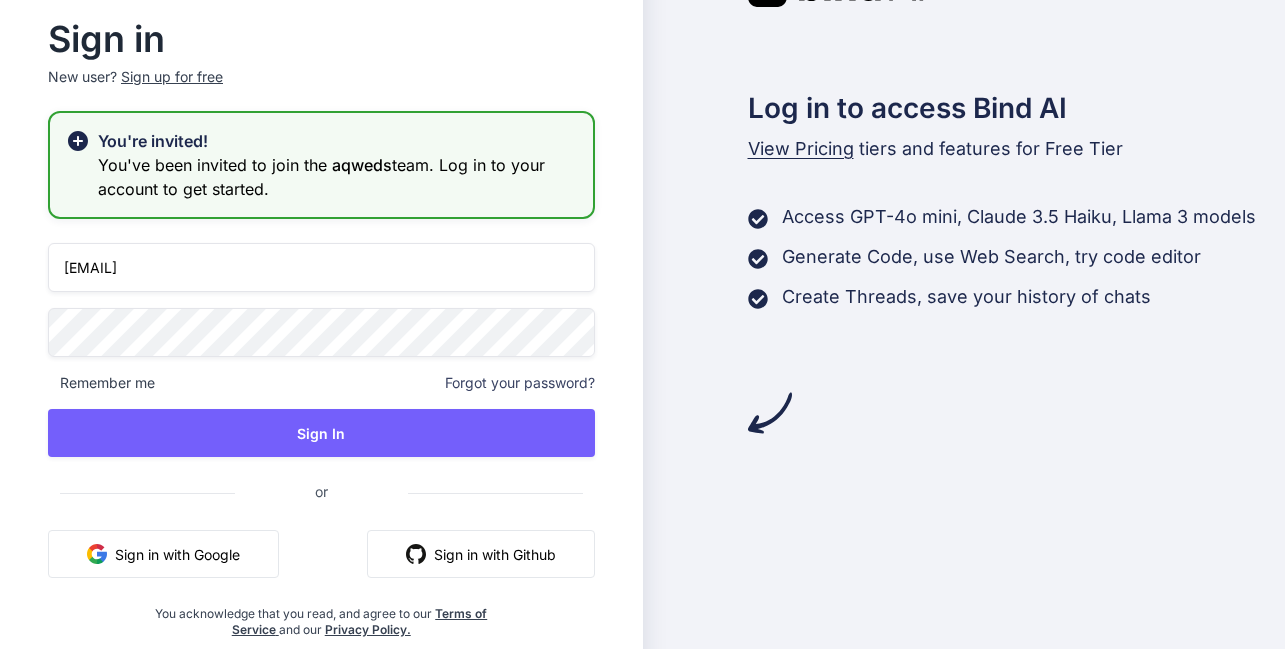 click on "[EMAIL]" at bounding box center [321, 267] 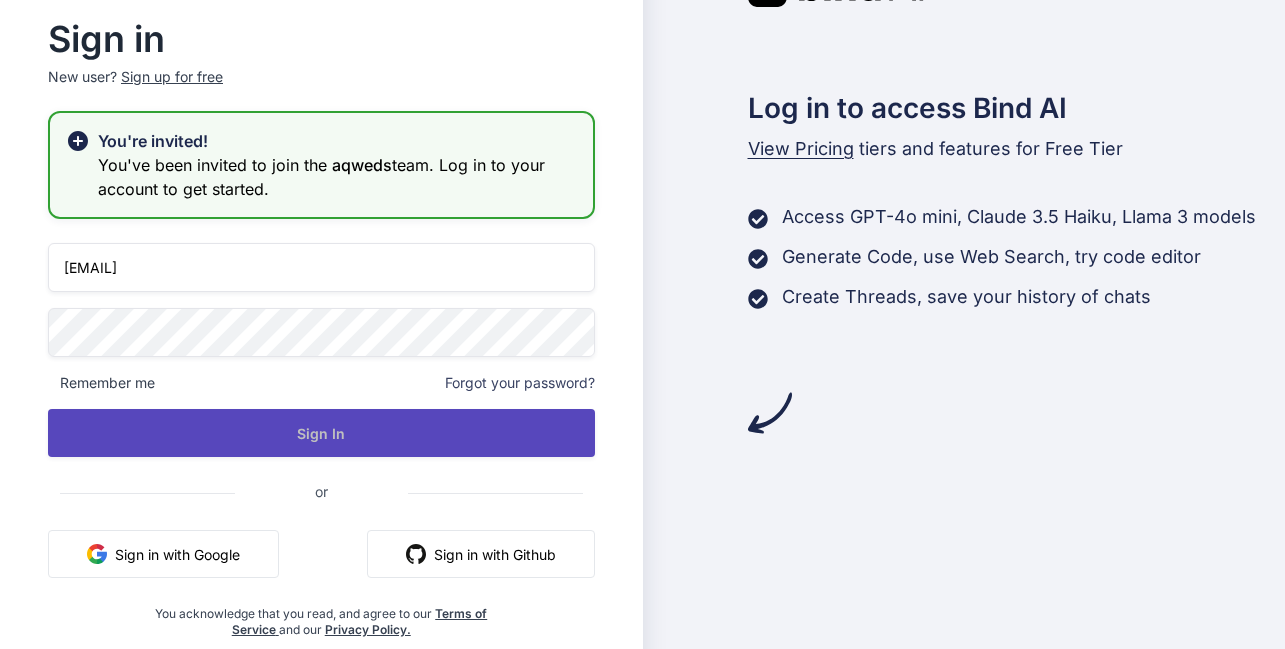 type on "[EMAIL]" 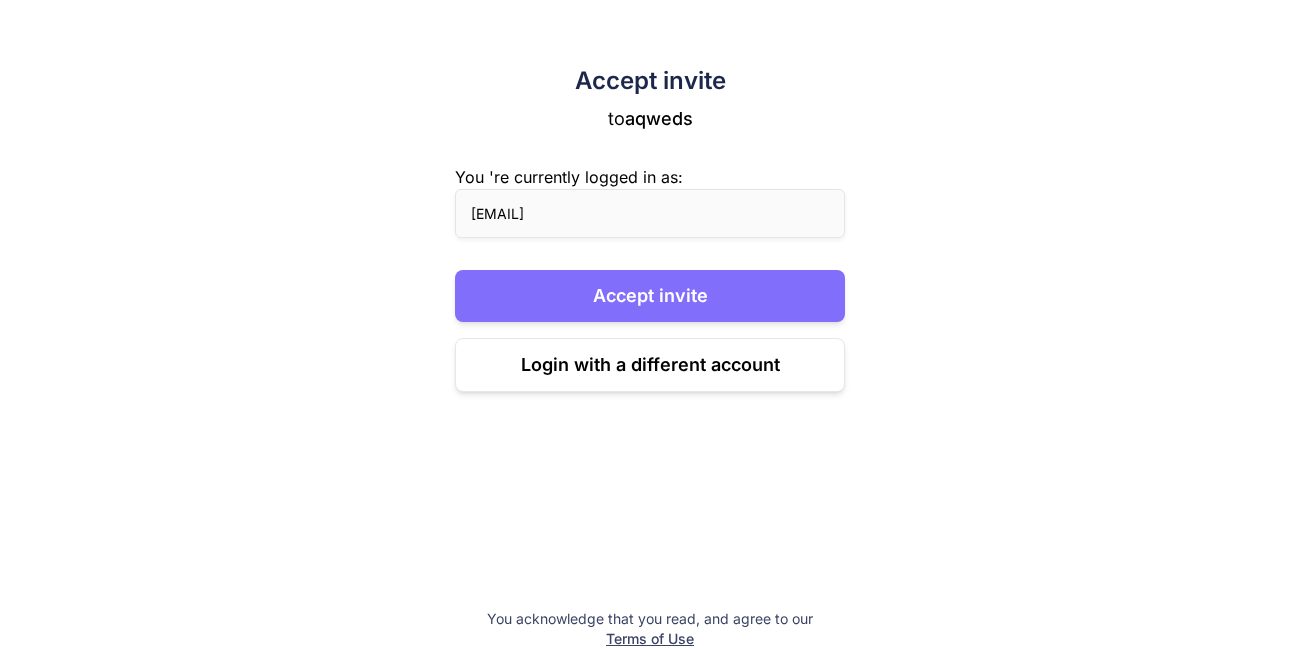 click on "Accept invite" at bounding box center (650, 296) 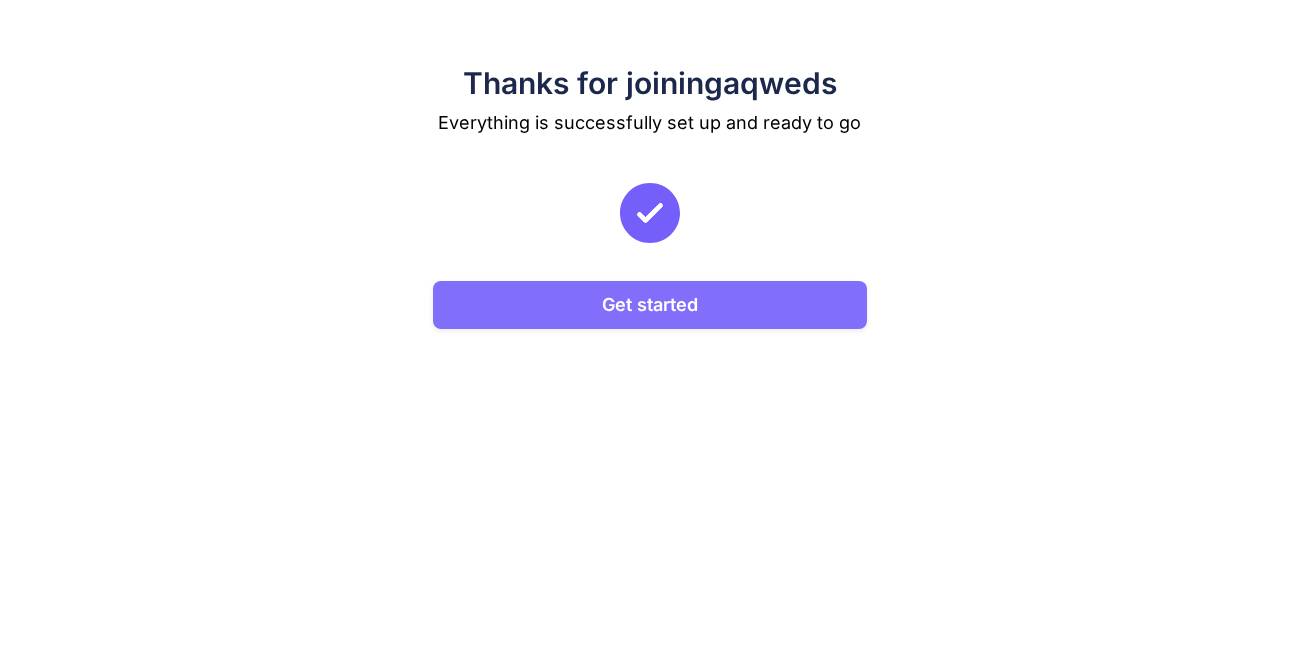 click on "Get started" at bounding box center [649, 305] 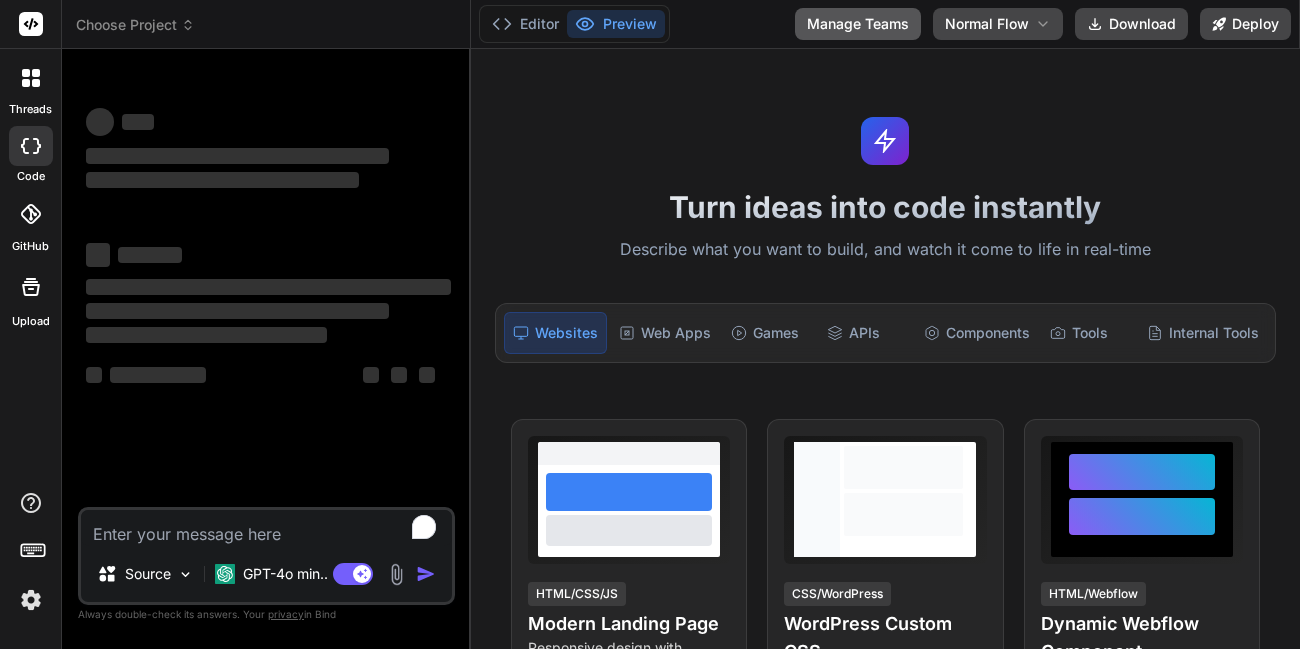click on "Manage Teams" at bounding box center (858, 24) 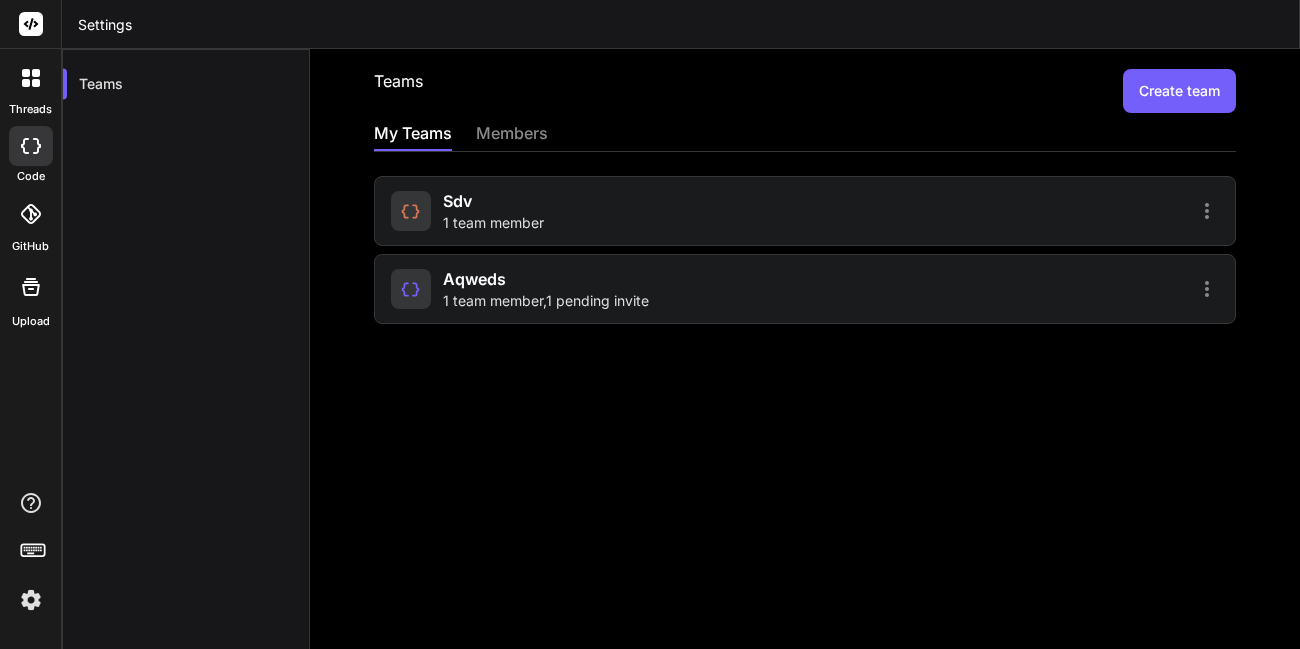 click 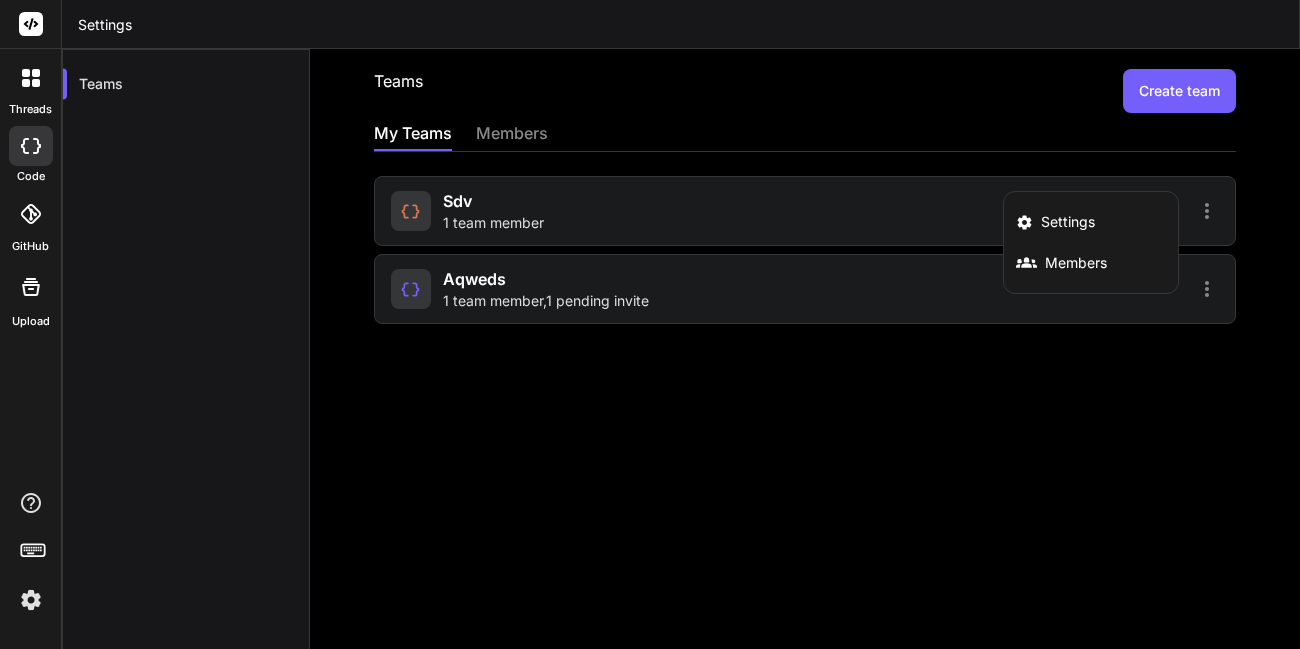 click at bounding box center (650, 324) 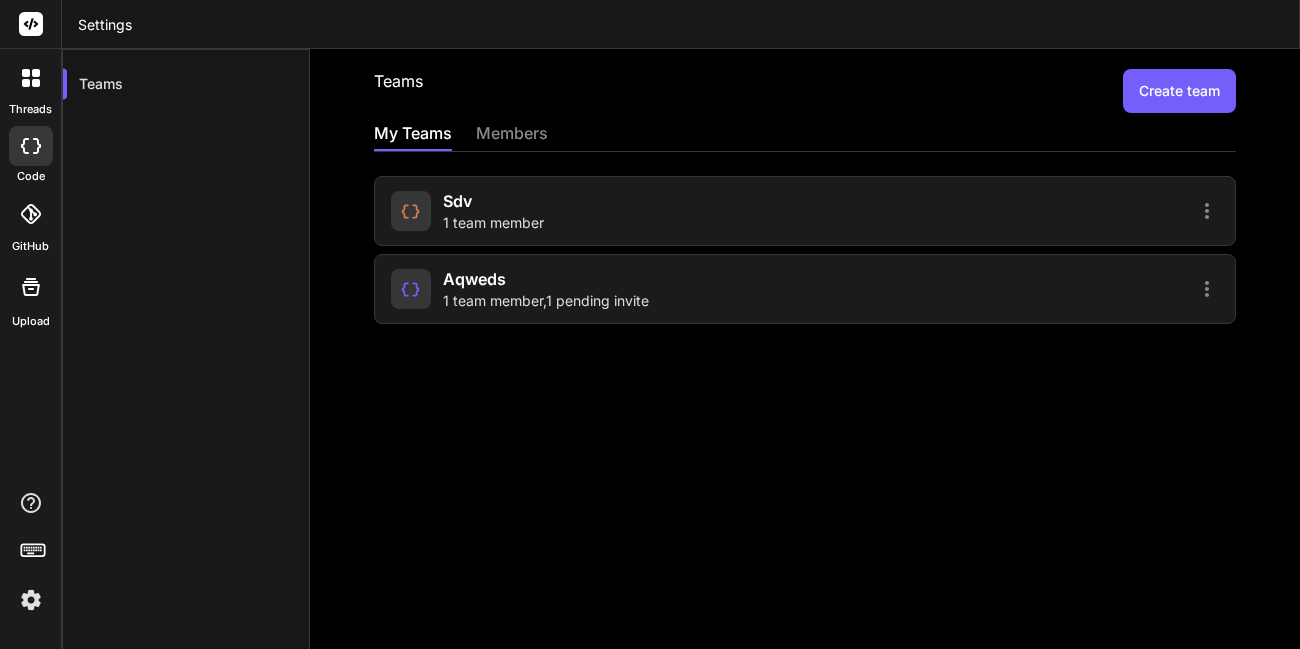 click on "aqweds 1 team member ,  1 pending invite" at bounding box center [546, 289] 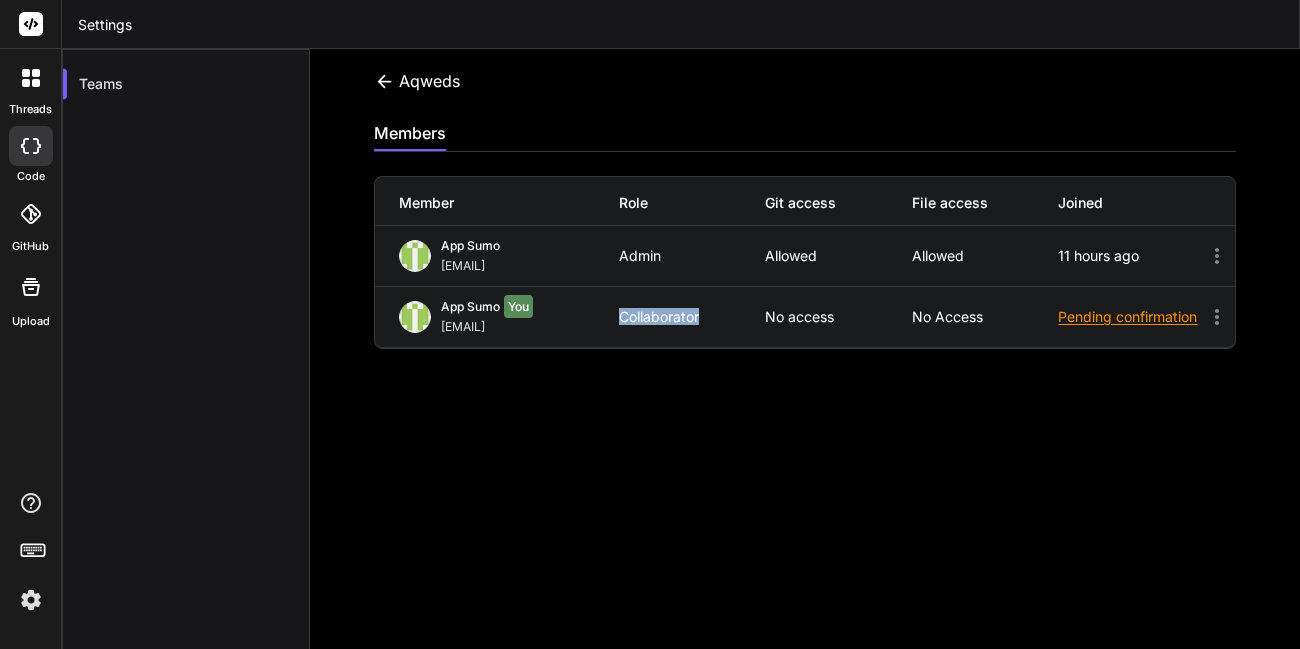 click on "App Sumo You [EMAIL] Collaborator No access No access Pending confirmation" at bounding box center [805, 317] 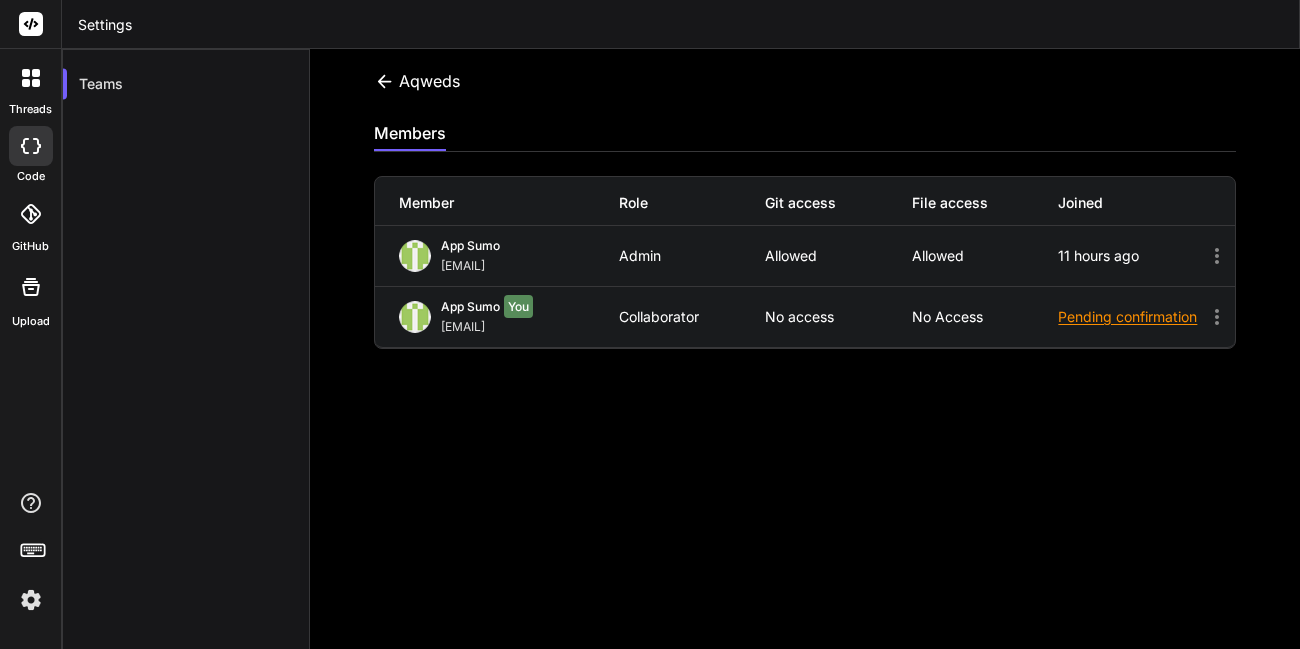 click on "App Sumo [EMAIL] Admin Allowed Allowed 11 hours ago" at bounding box center [805, 256] 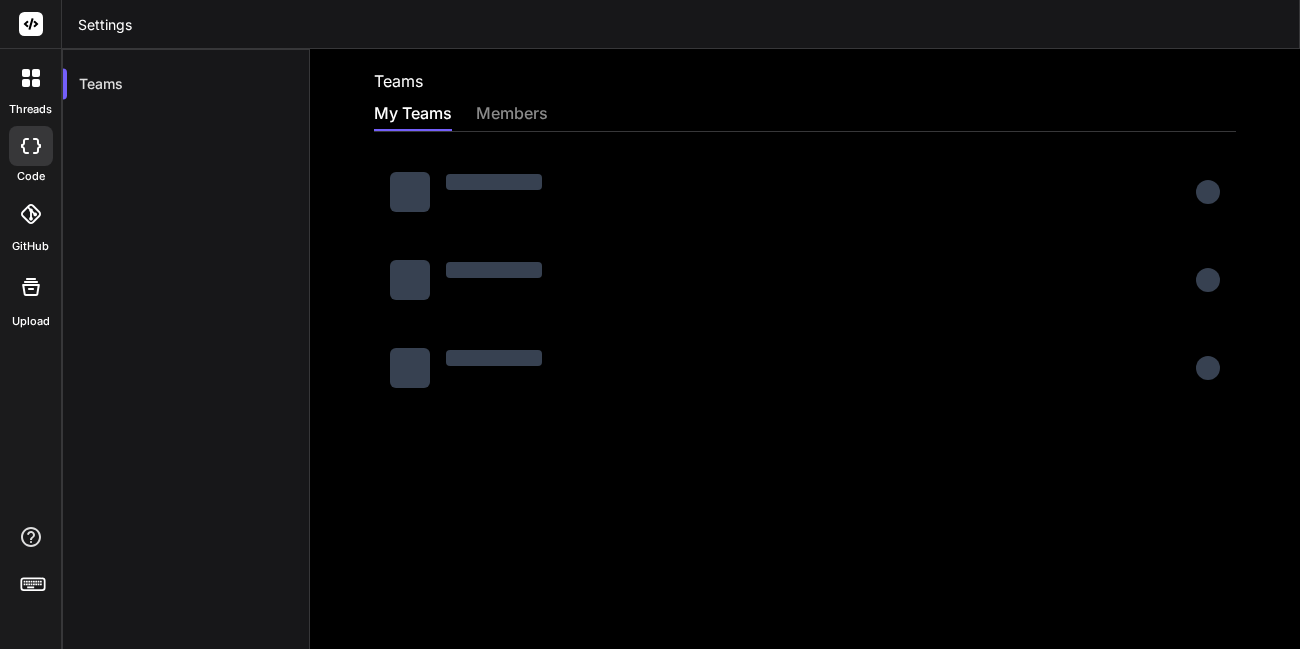scroll, scrollTop: 0, scrollLeft: 0, axis: both 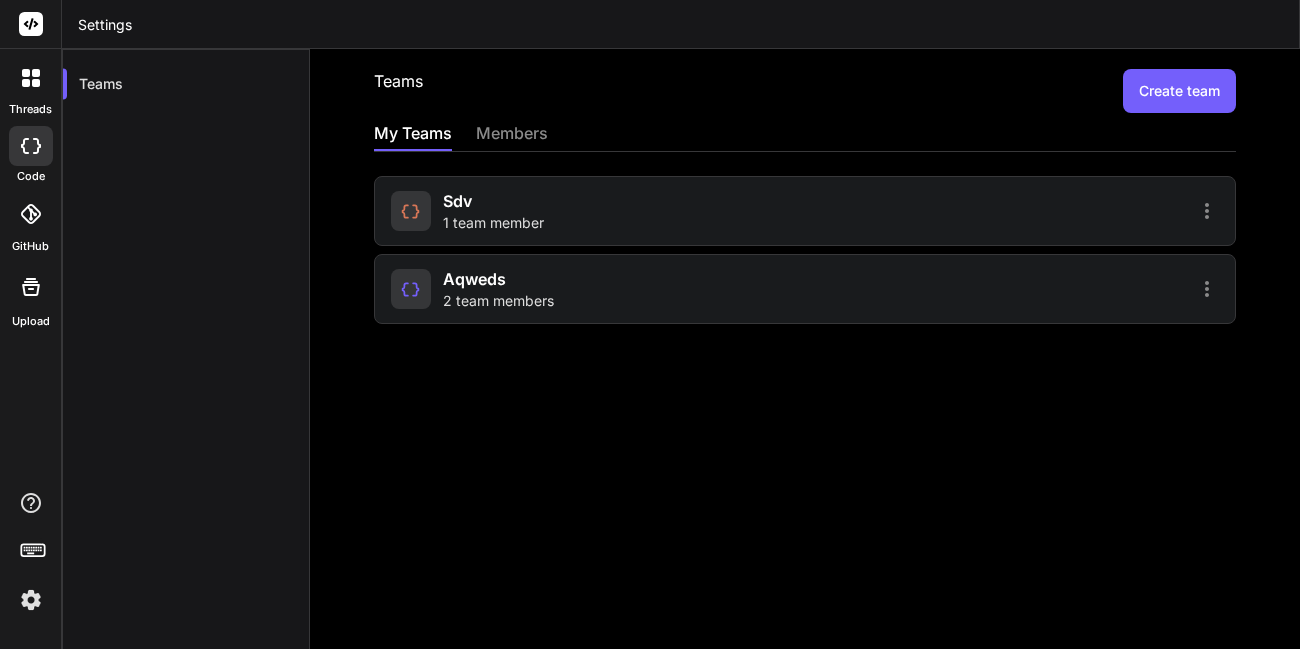 click on "1 team member" at bounding box center (493, 223) 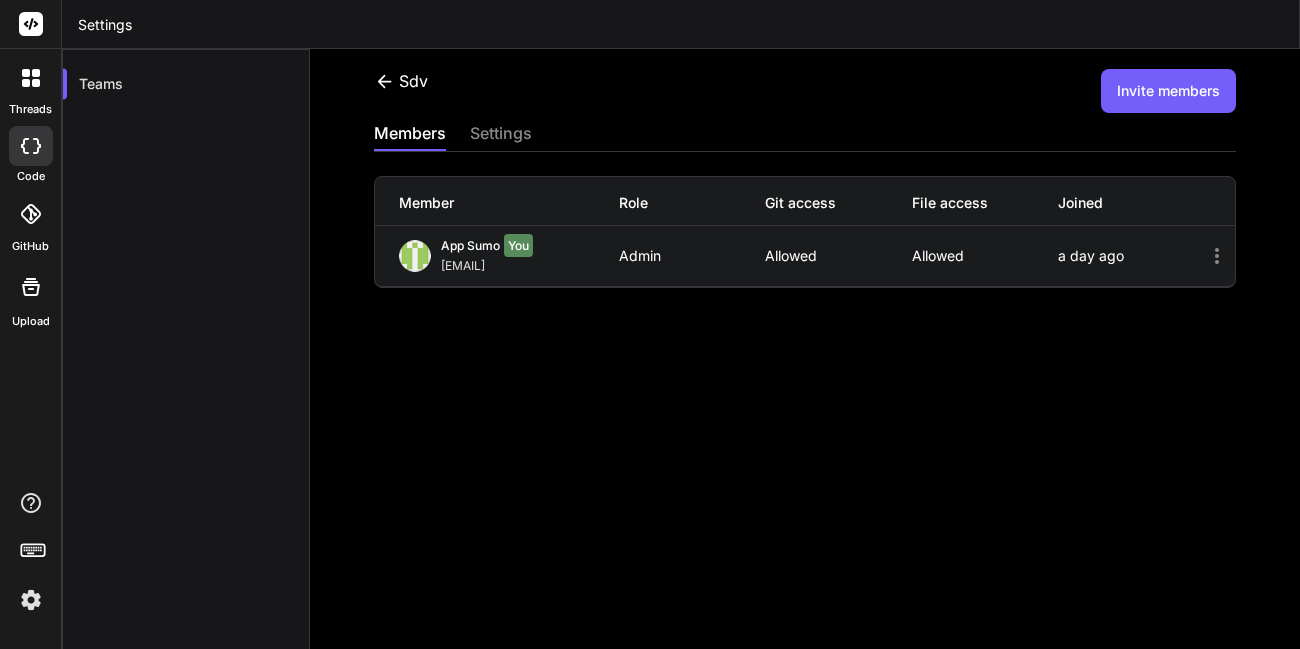 click 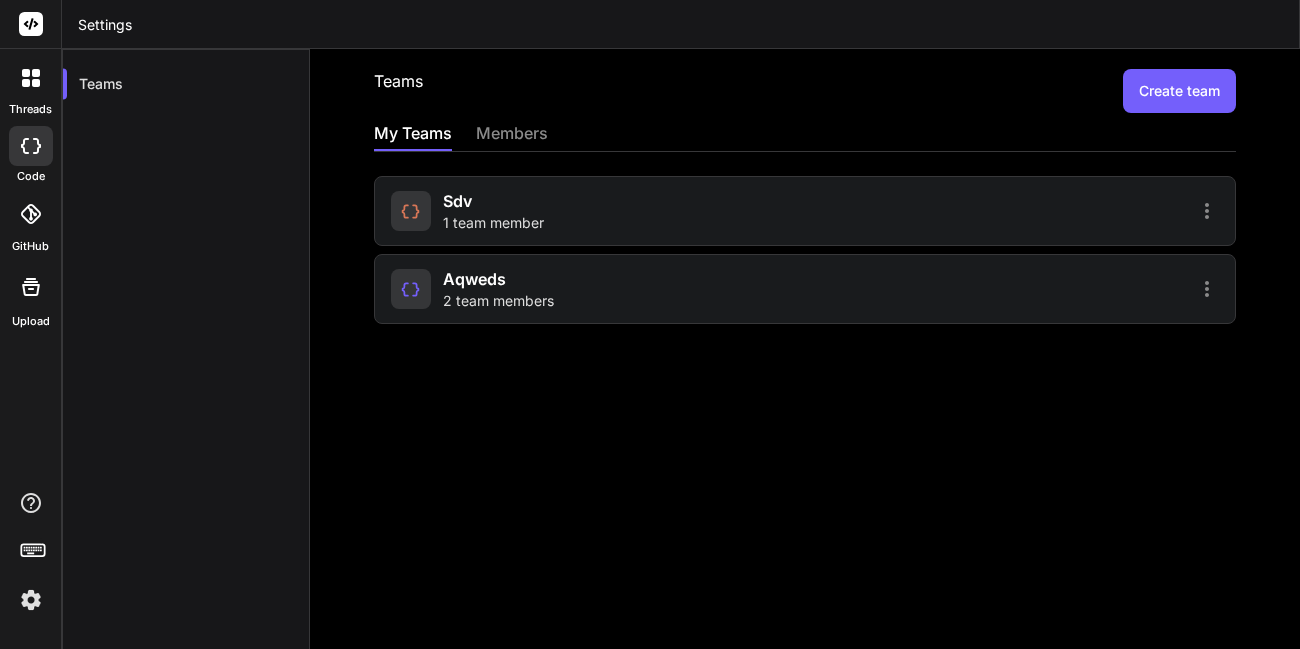 click 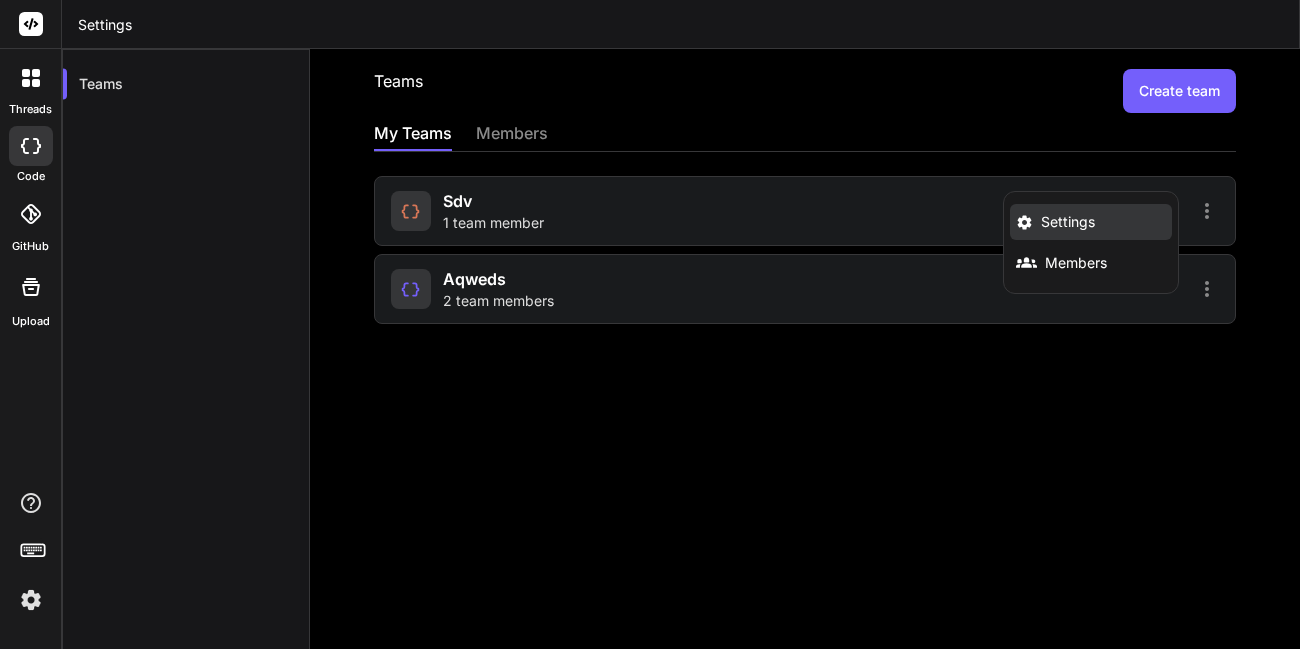 click on "Settings" at bounding box center (1091, 222) 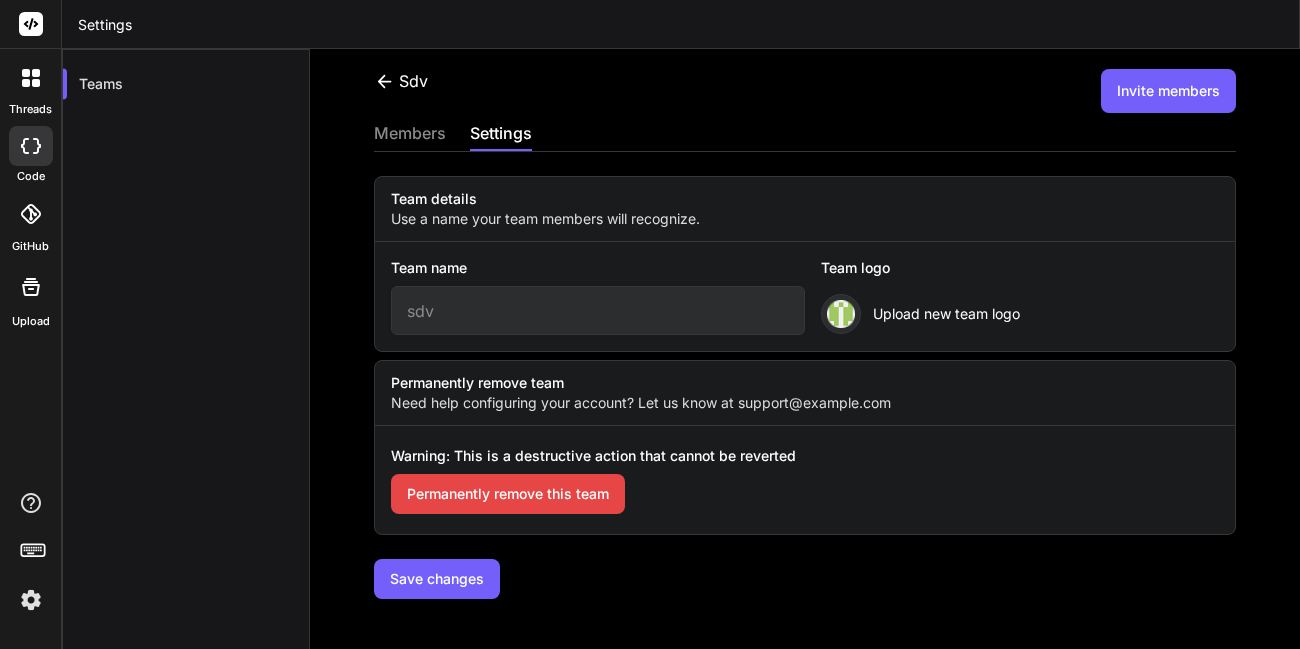 click on "Permanently remove this team" at bounding box center [508, 494] 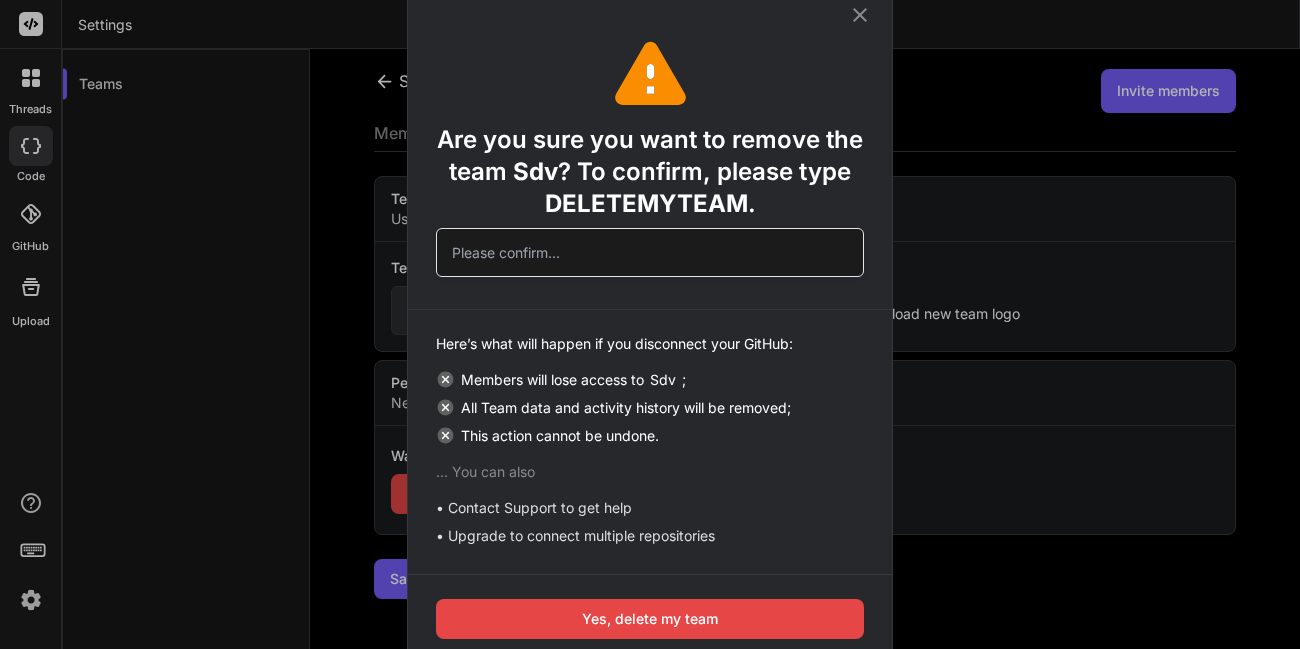 click on "DELETEMYTEAM" at bounding box center (646, 203) 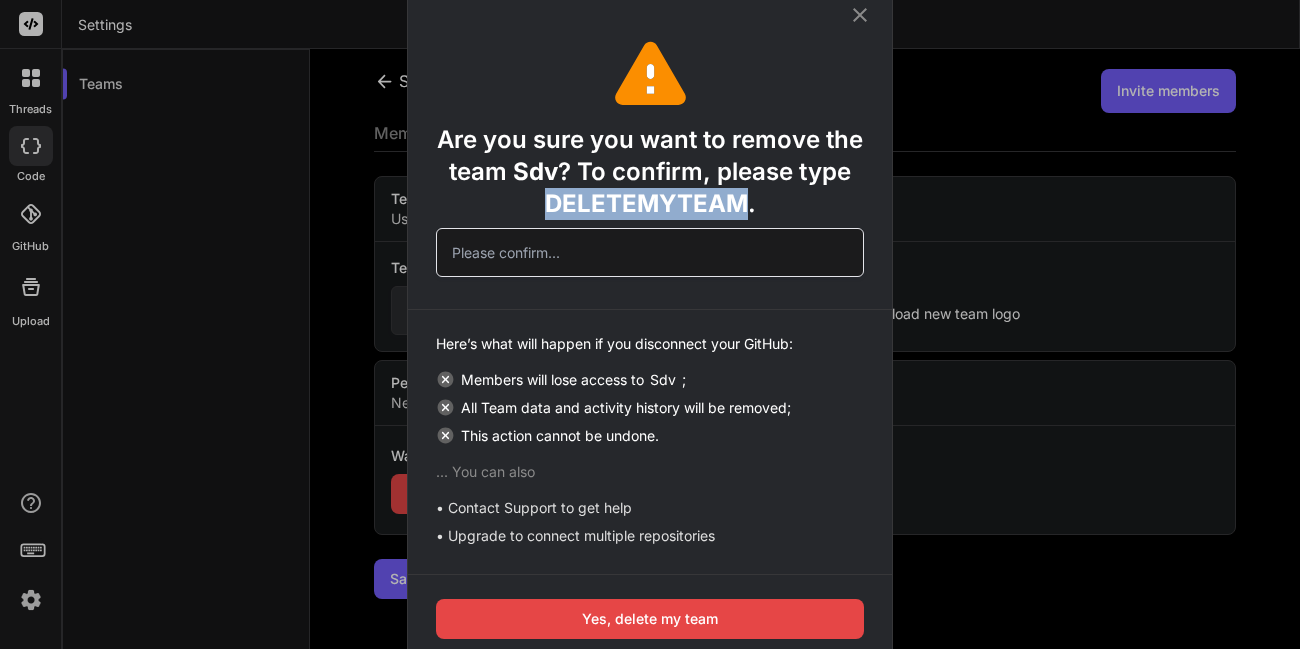 copy on "DELETEMYTEAM" 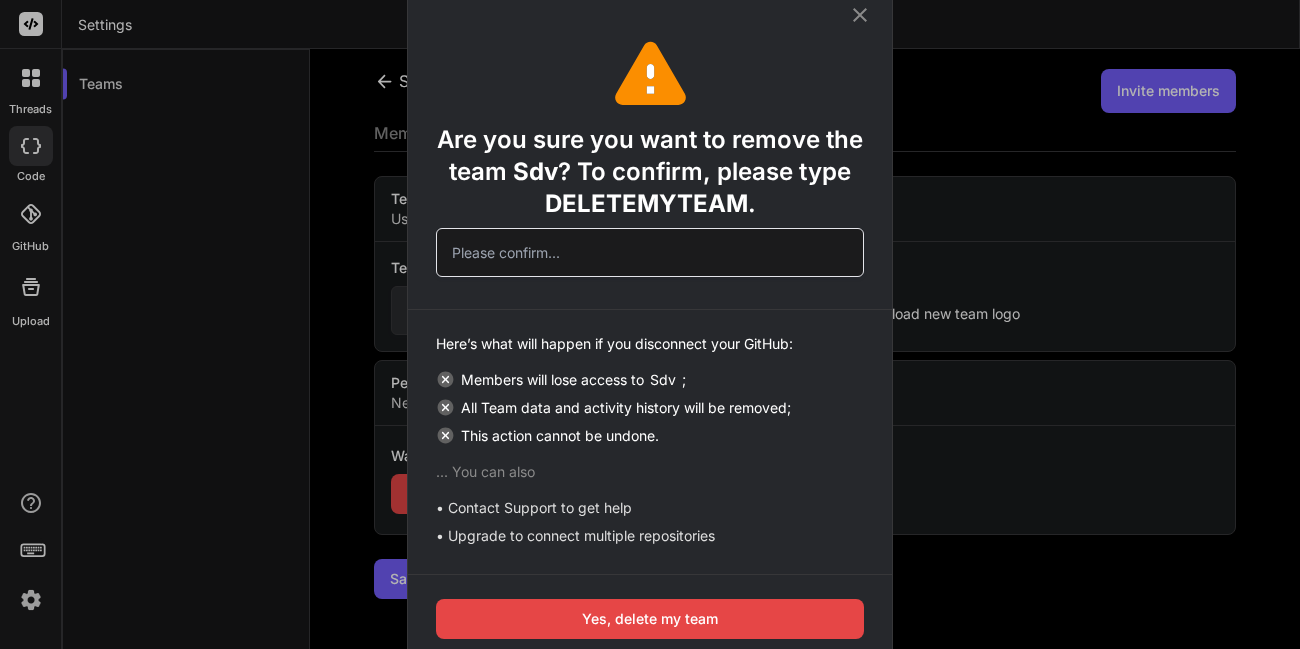 paste on "DELETEMYTEAM" 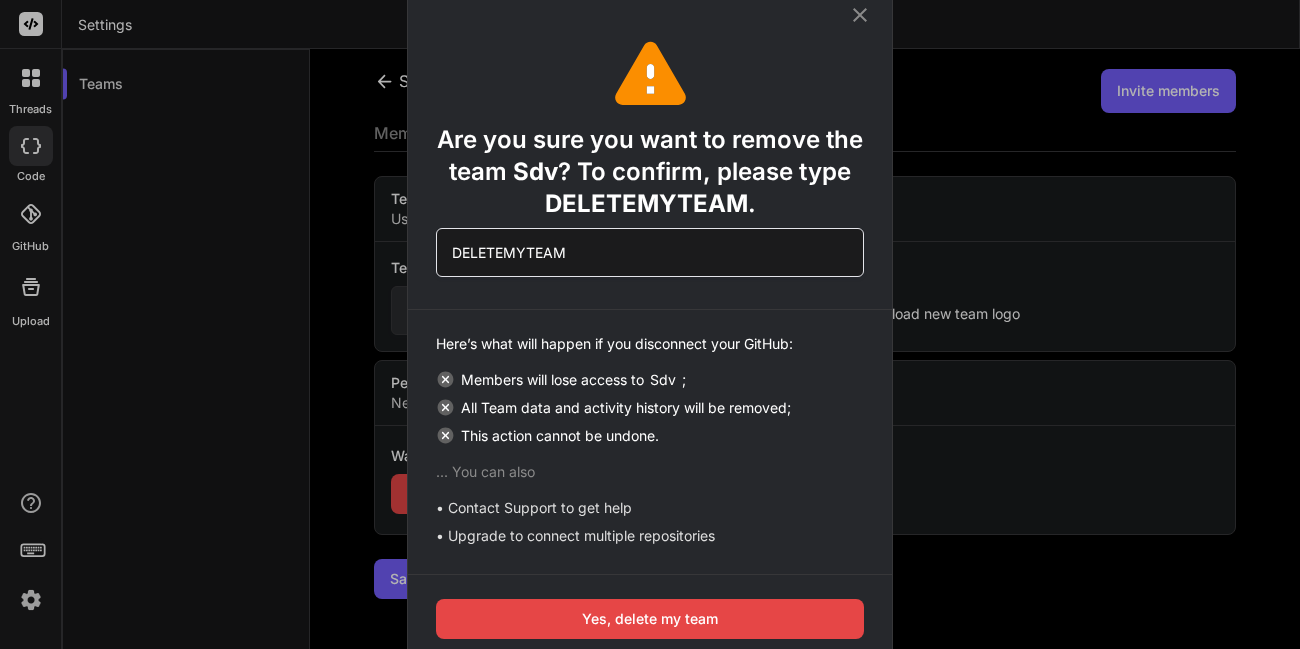 click on "DELETEMYTEAM" at bounding box center [650, 252] 